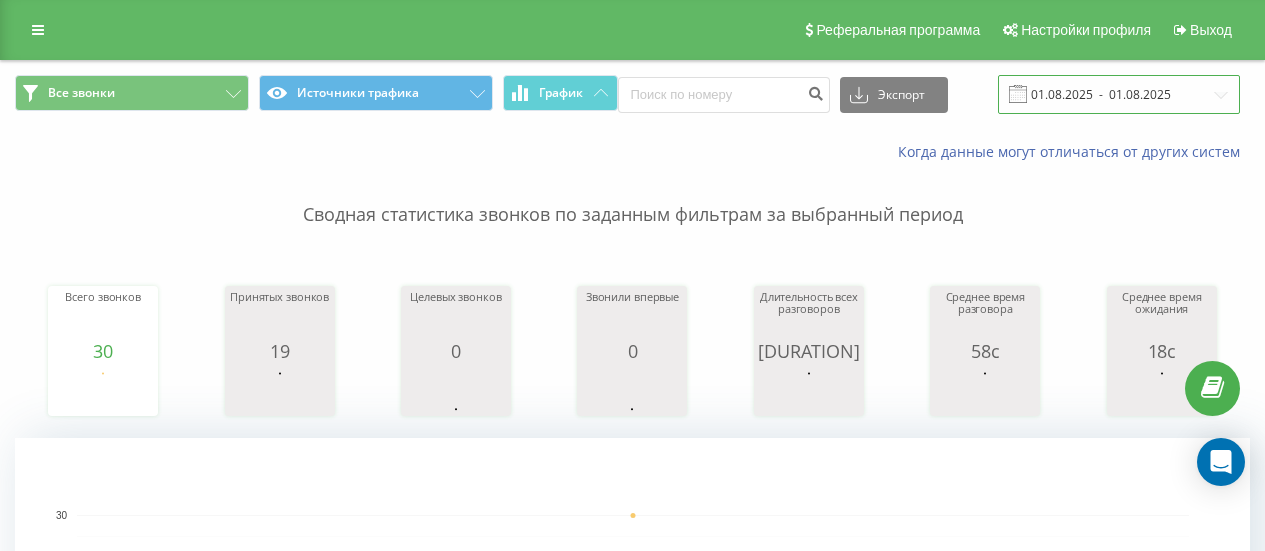 click on "01.08.2025  -  01.08.2025" at bounding box center [1119, 94] 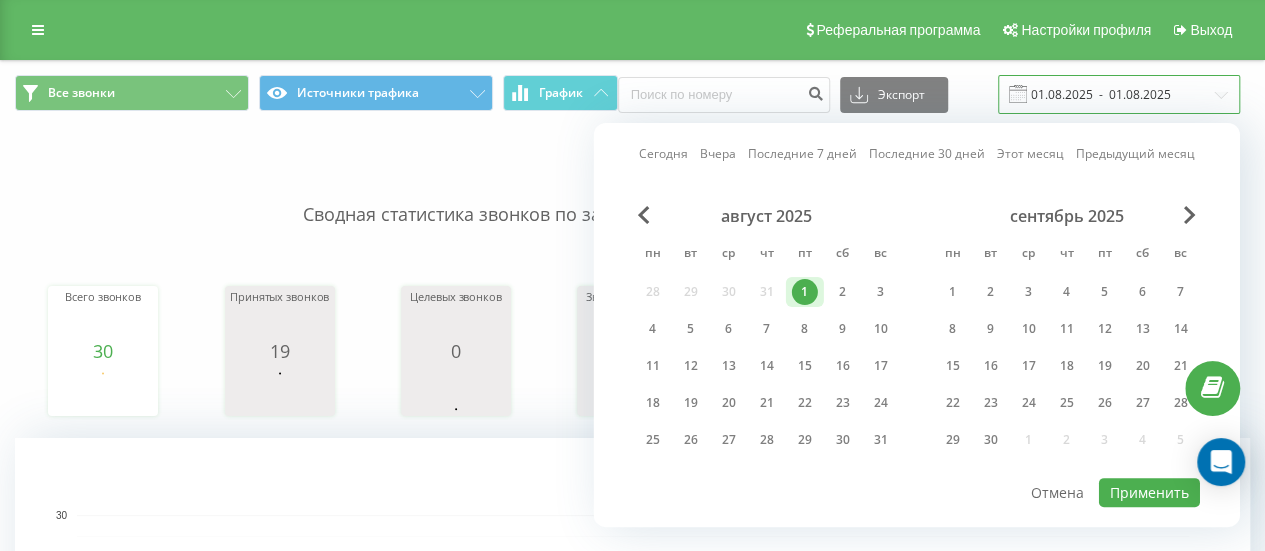 scroll, scrollTop: 0, scrollLeft: 0, axis: both 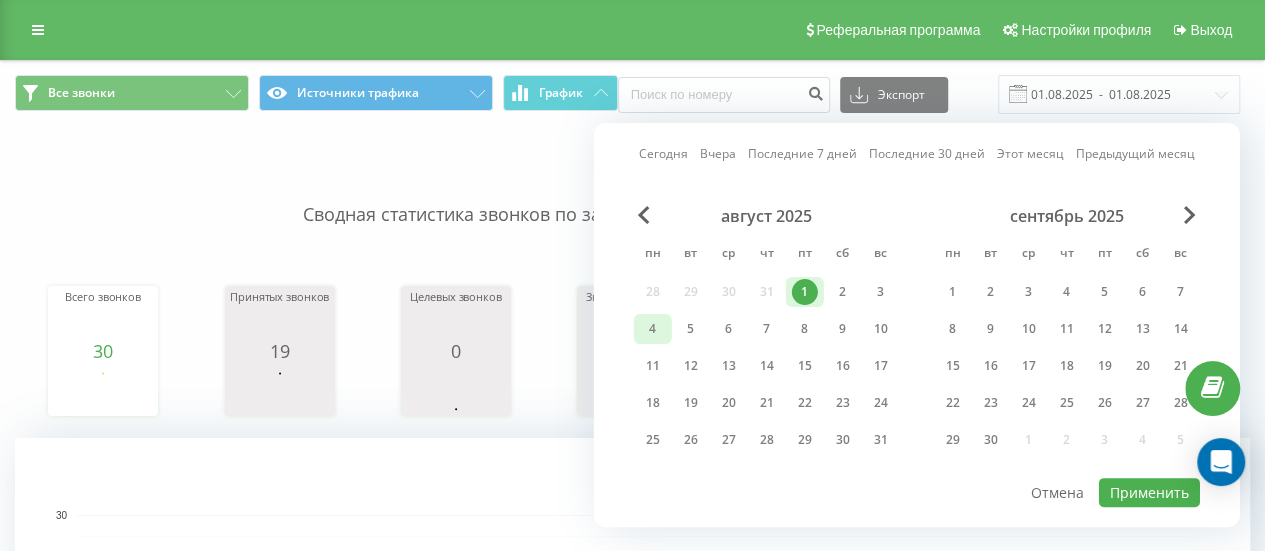 click on "4" at bounding box center [653, 329] 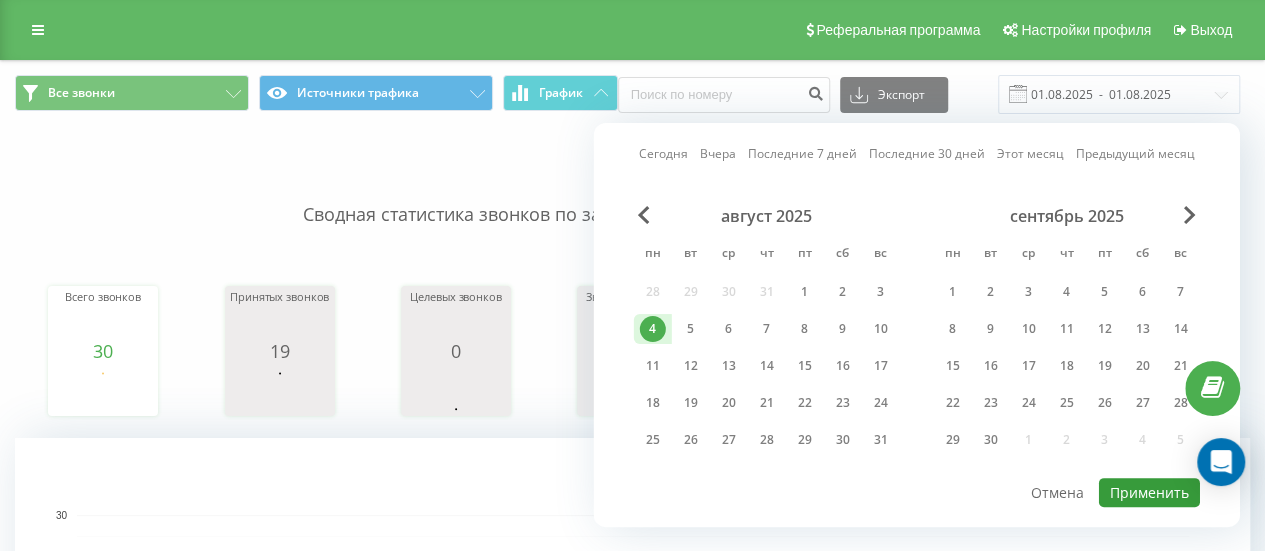 click on "Применить" at bounding box center [1149, 492] 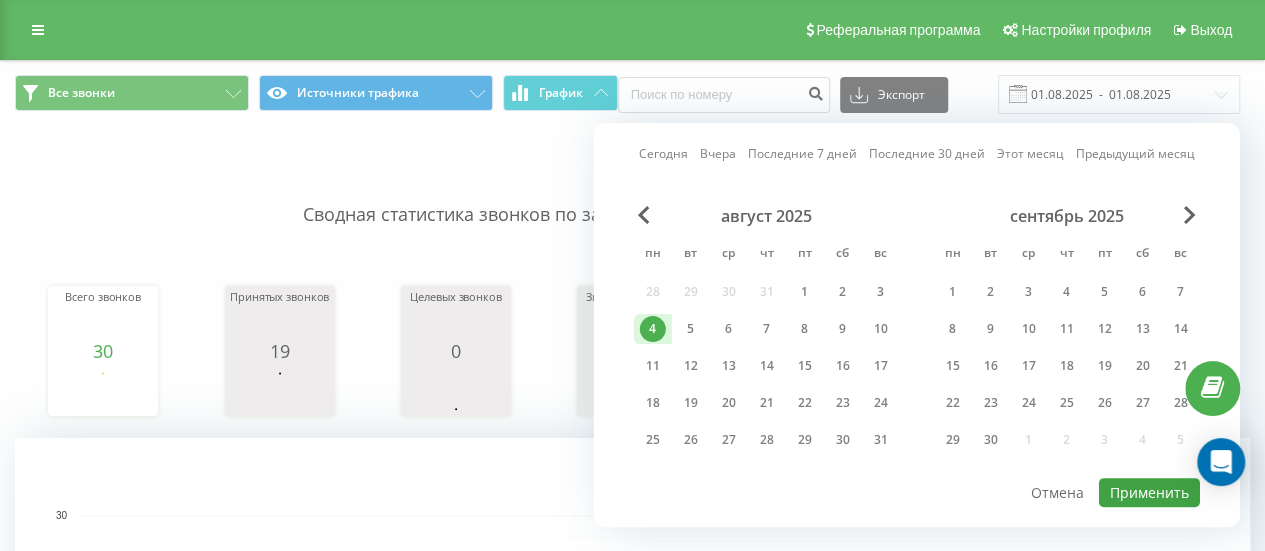 type on "04.08.2025  -  04.08.2025" 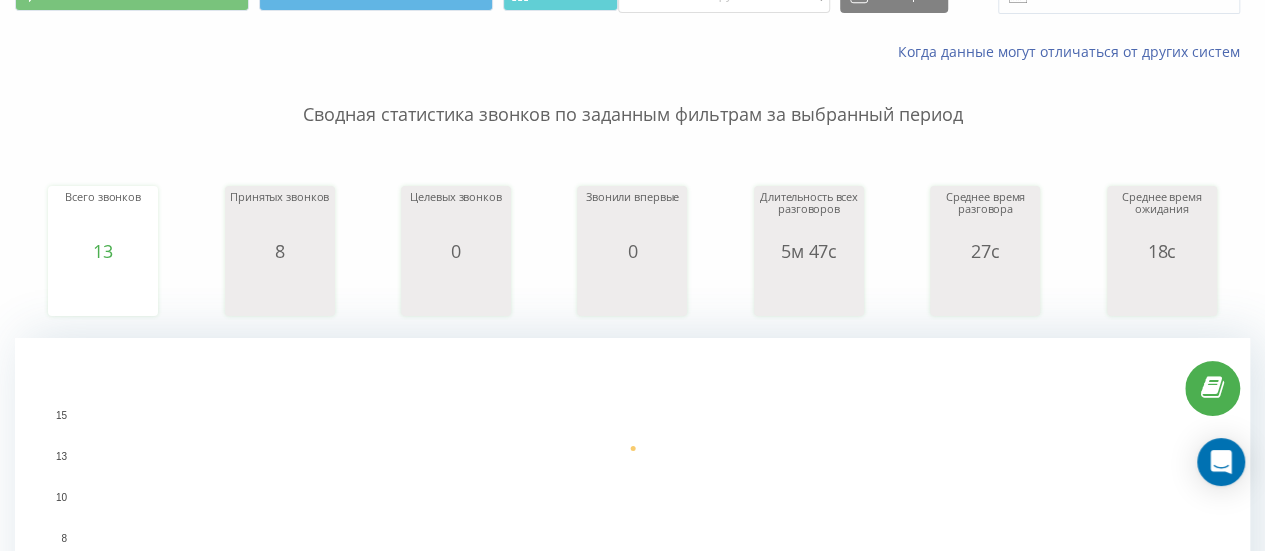 scroll, scrollTop: 100, scrollLeft: 0, axis: vertical 